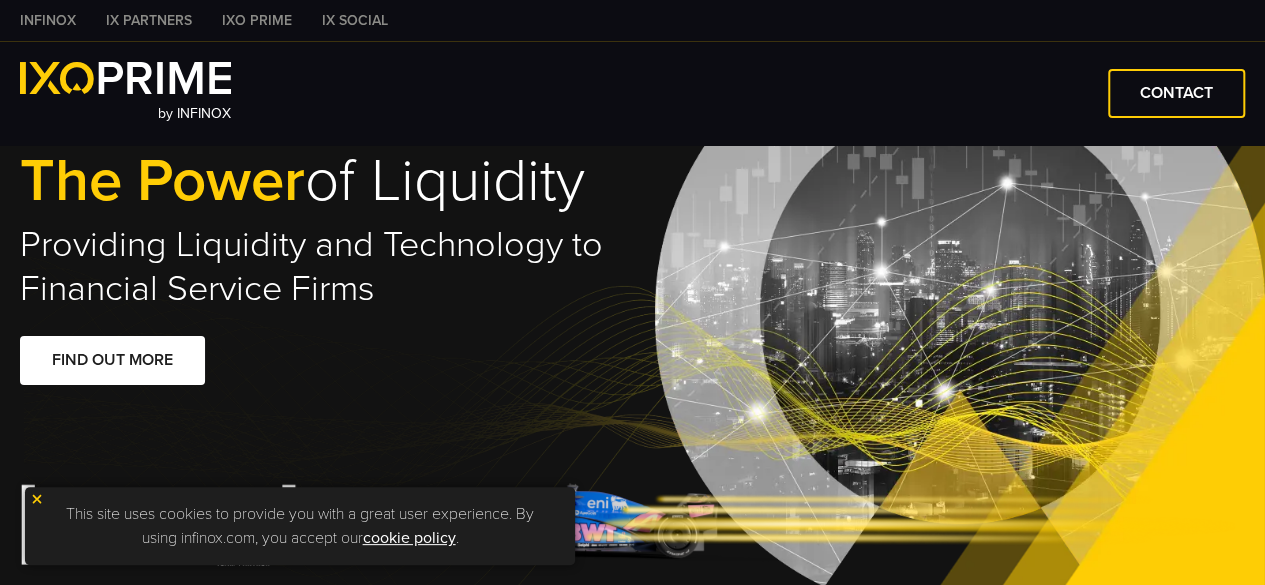 scroll, scrollTop: 133, scrollLeft: 0, axis: vertical 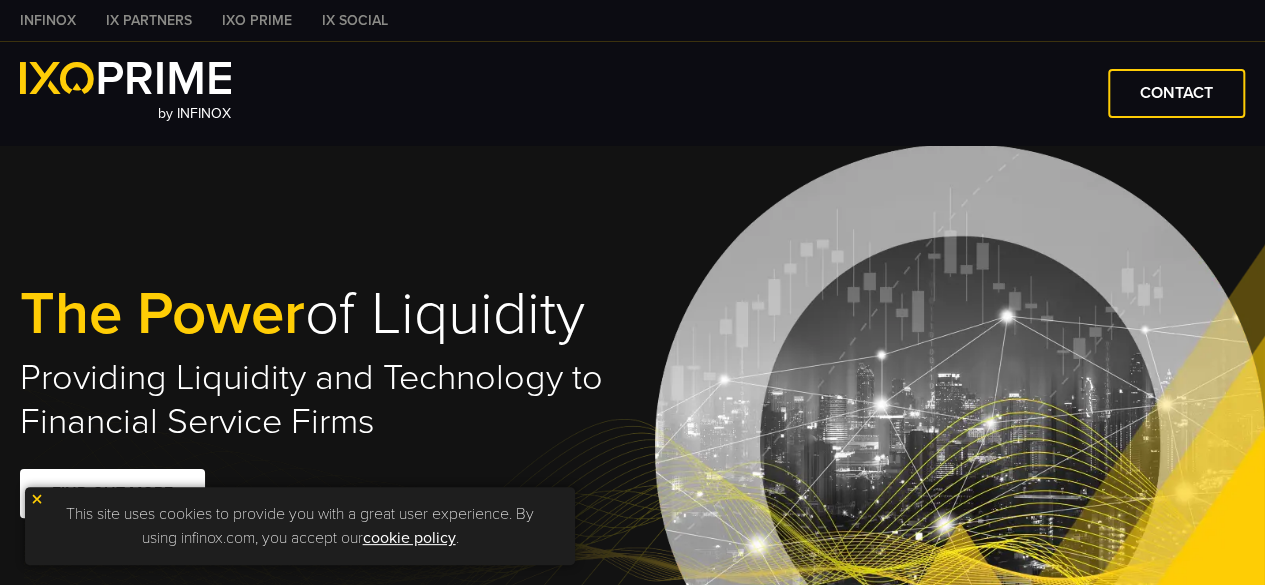 click on "by INFINOX
CONTACT" at bounding box center [632, 93] 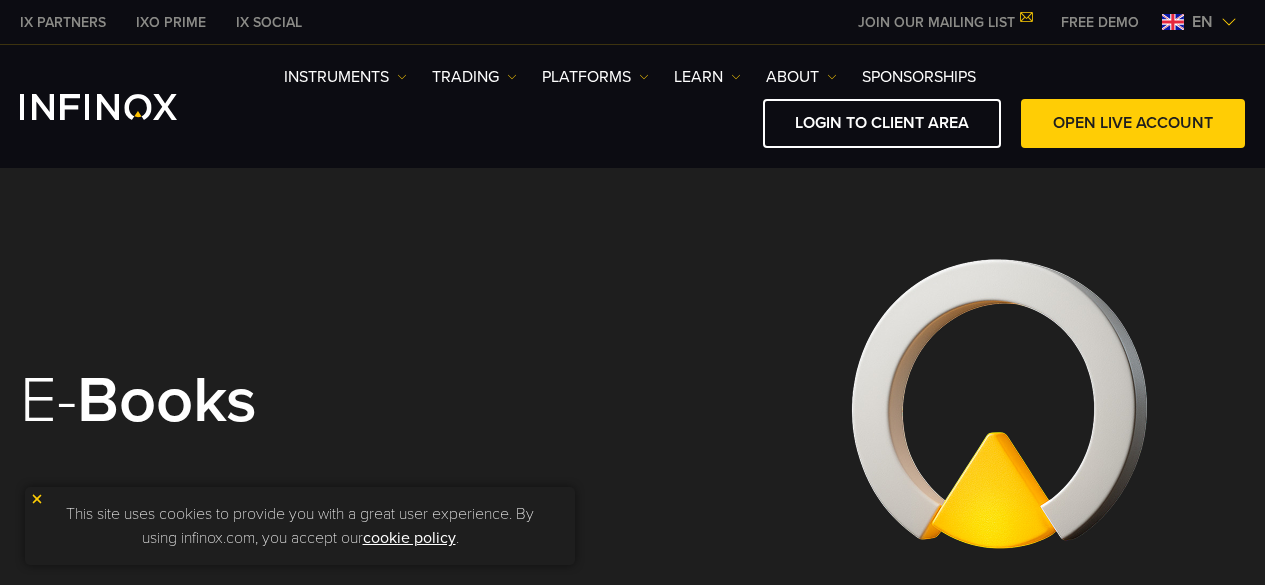 scroll, scrollTop: 254, scrollLeft: 0, axis: vertical 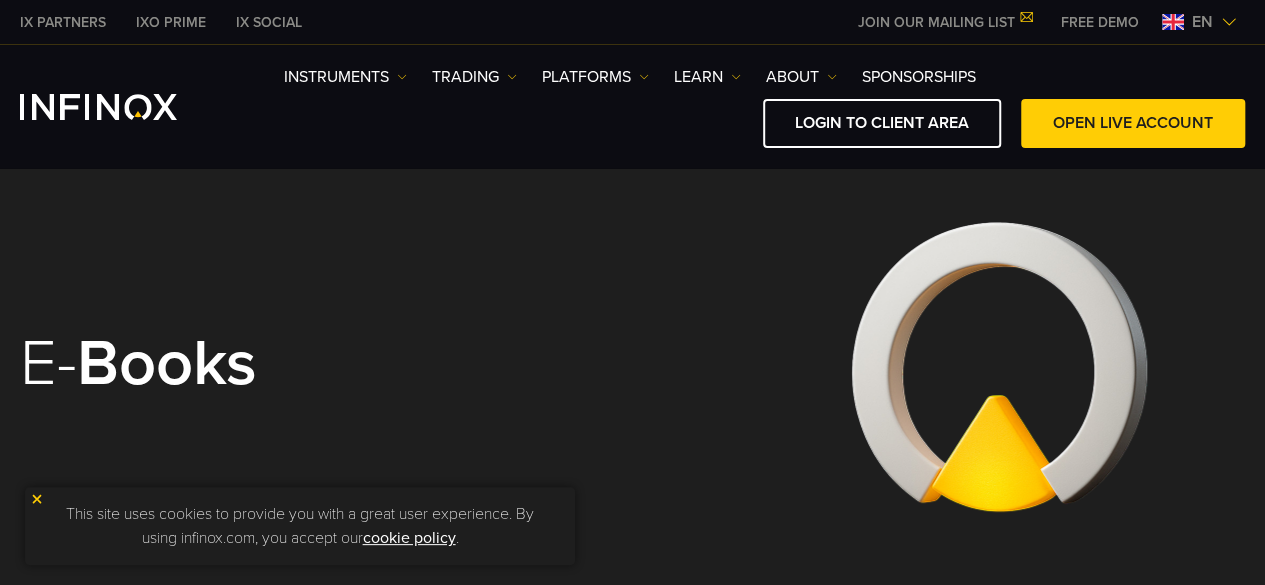 click on "E- books" at bounding box center (632, 369) 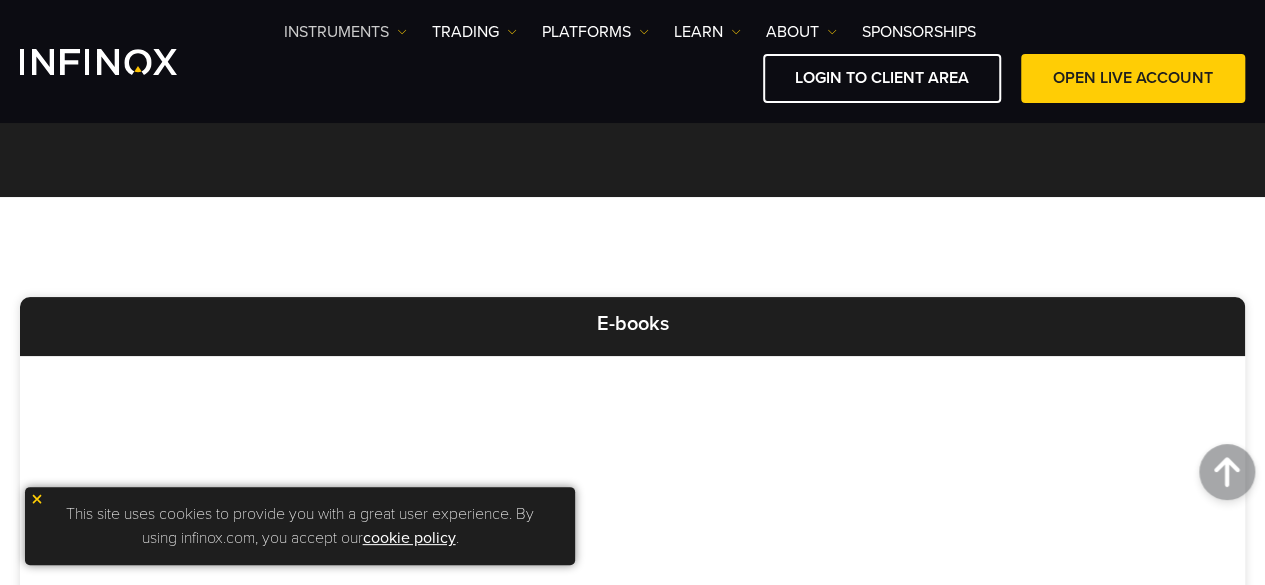 scroll, scrollTop: 402, scrollLeft: 0, axis: vertical 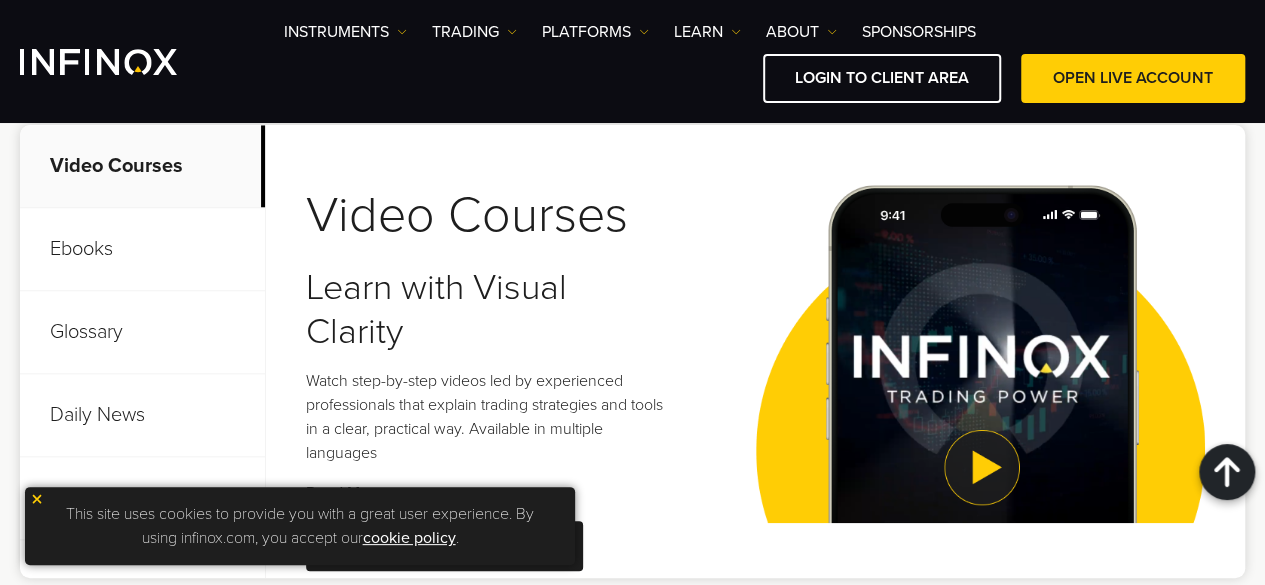 click on "This site uses cookies to provide you with a great user experience. By using infinox.com, you accept our  cookie policy ." at bounding box center (300, 526) 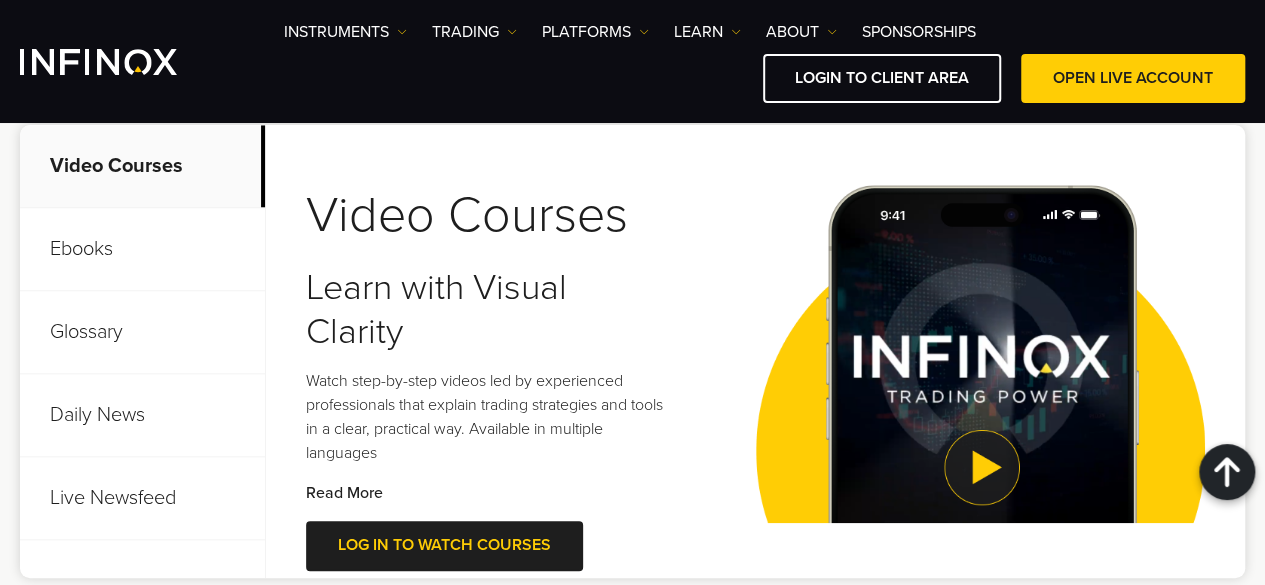 click on "Read More" at bounding box center (344, 493) 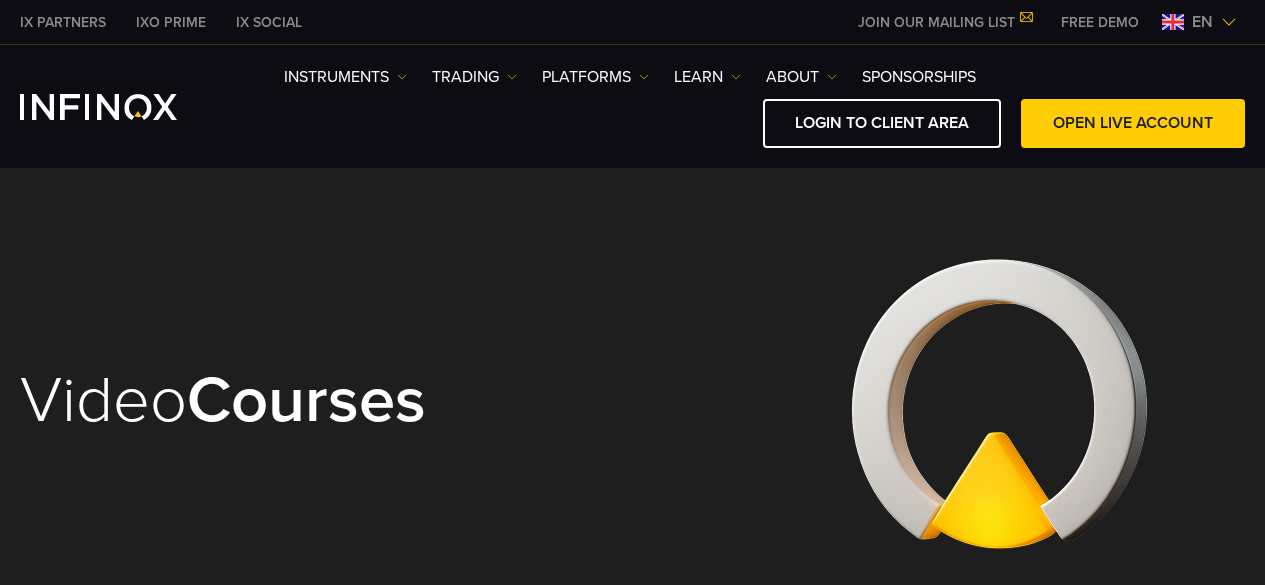 scroll, scrollTop: 0, scrollLeft: 0, axis: both 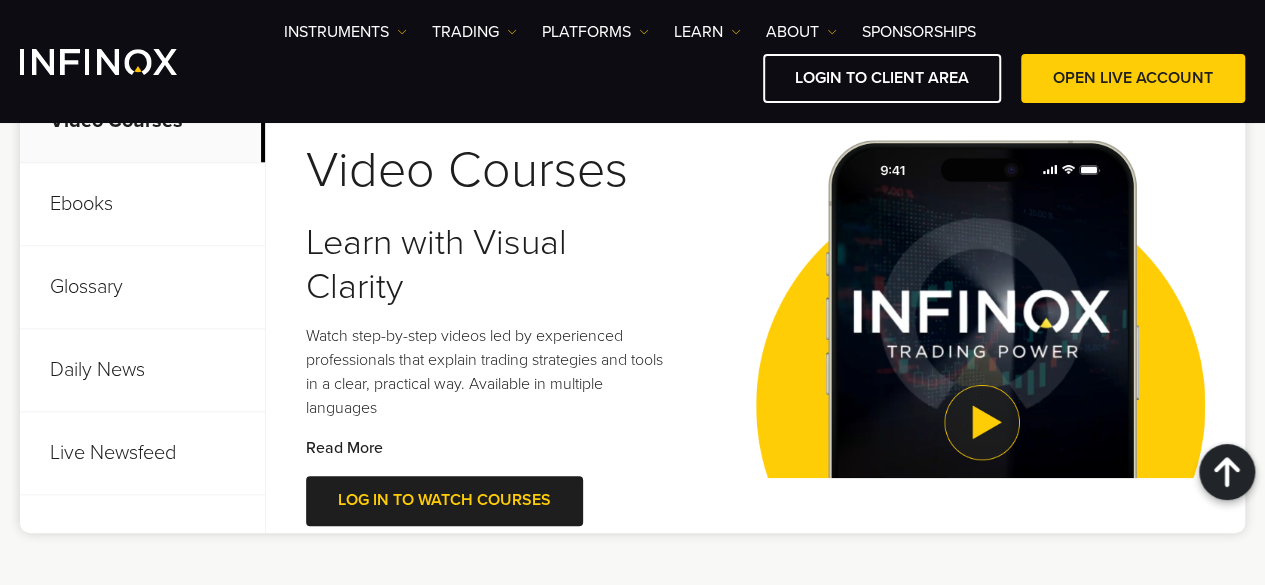 click on "Read More" at bounding box center (344, 448) 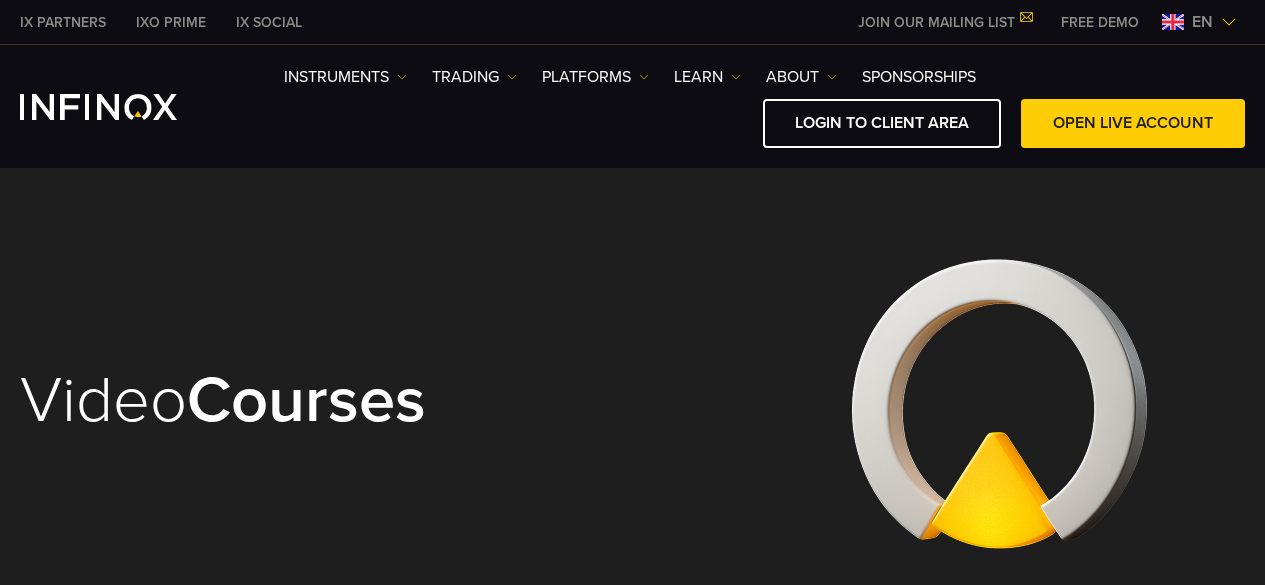 scroll, scrollTop: 0, scrollLeft: 0, axis: both 